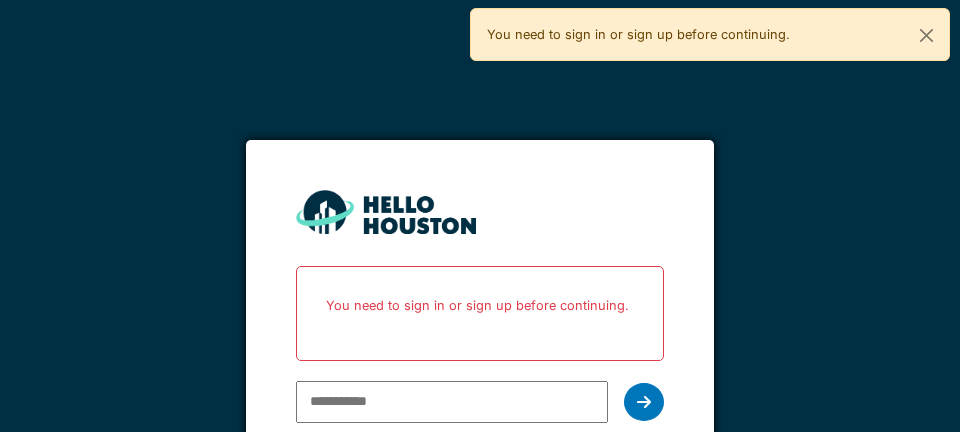 scroll, scrollTop: 25, scrollLeft: 0, axis: vertical 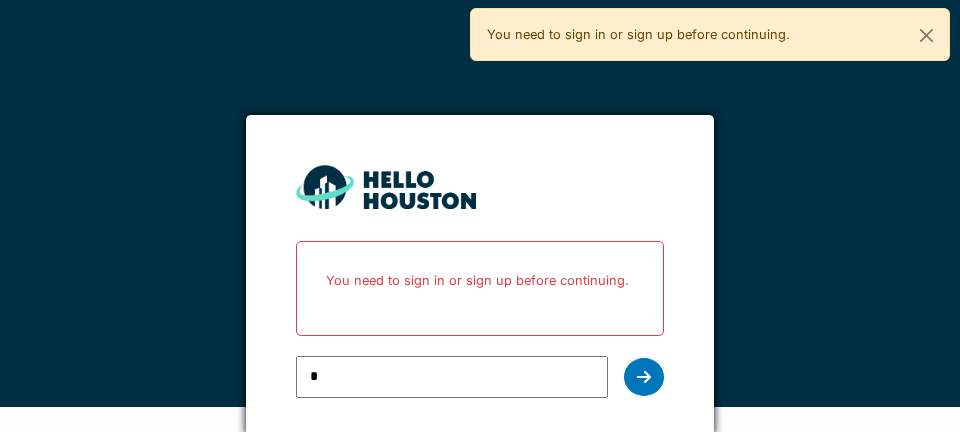 type on "**********" 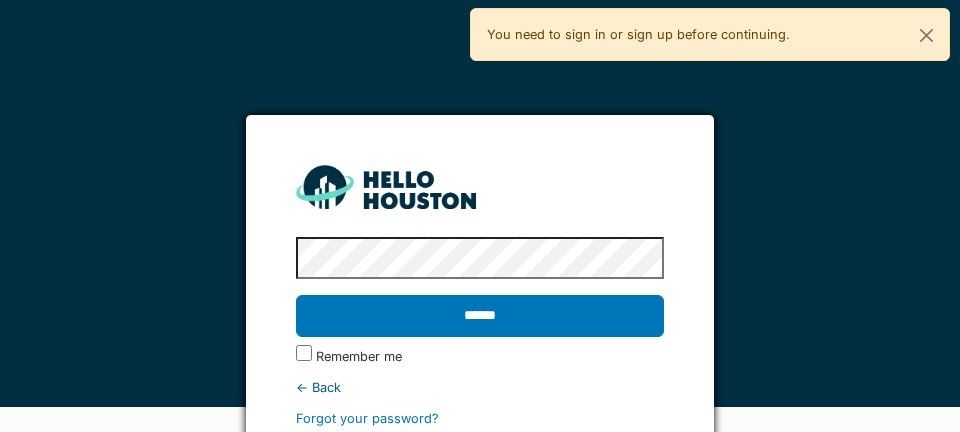 click on "******" at bounding box center (479, 316) 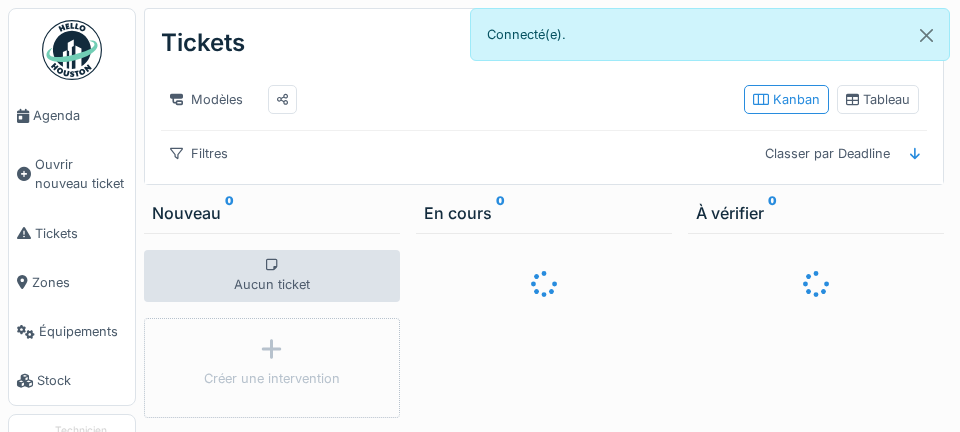 scroll, scrollTop: 0, scrollLeft: 0, axis: both 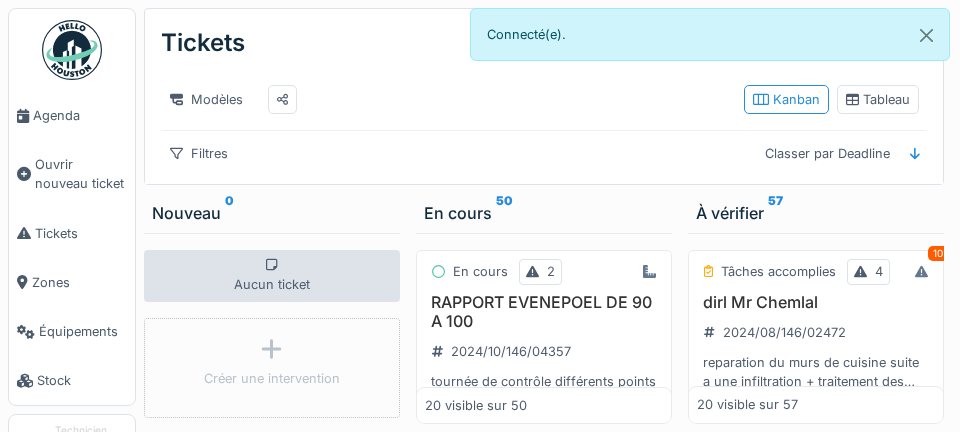 click on "Agenda" at bounding box center [80, 115] 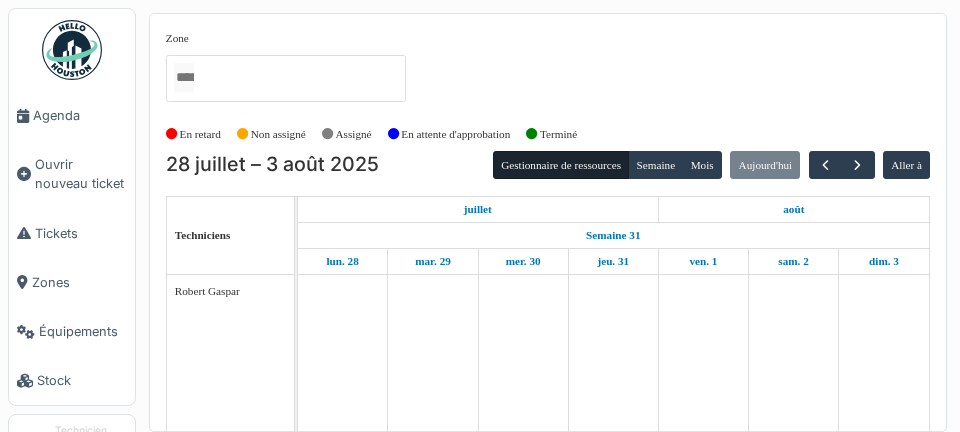 scroll, scrollTop: 0, scrollLeft: 0, axis: both 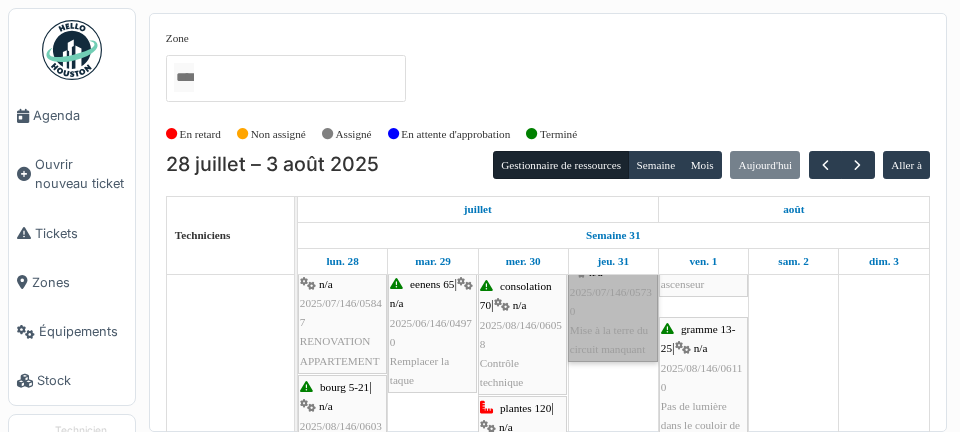 click on "evenepoel 98
|     n/a
2025/07/146/05730
Mise à la terre du circuit manquant" at bounding box center [613, 301] 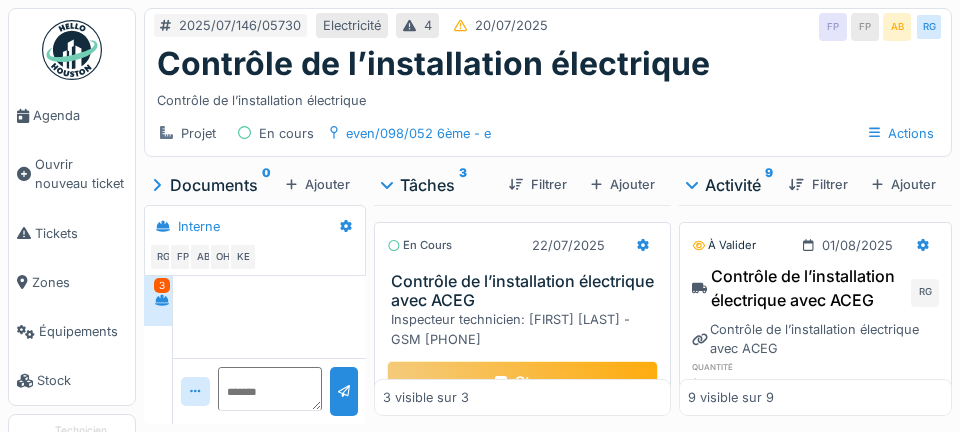 scroll, scrollTop: 0, scrollLeft: 0, axis: both 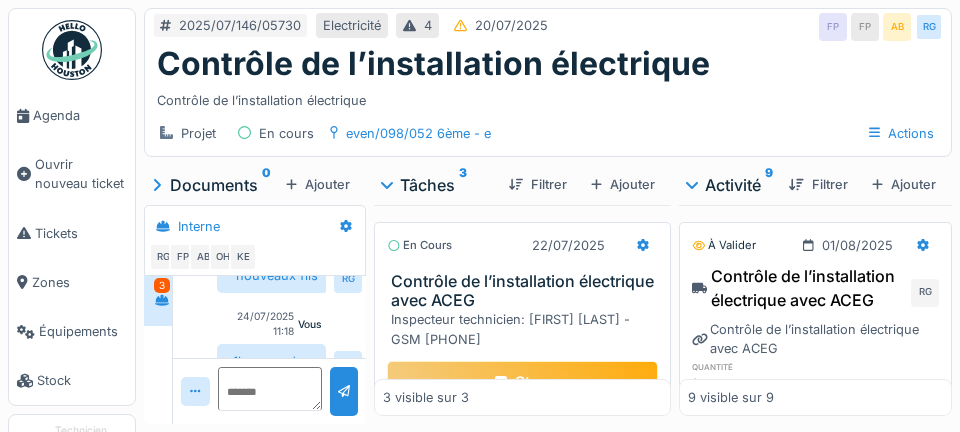 click 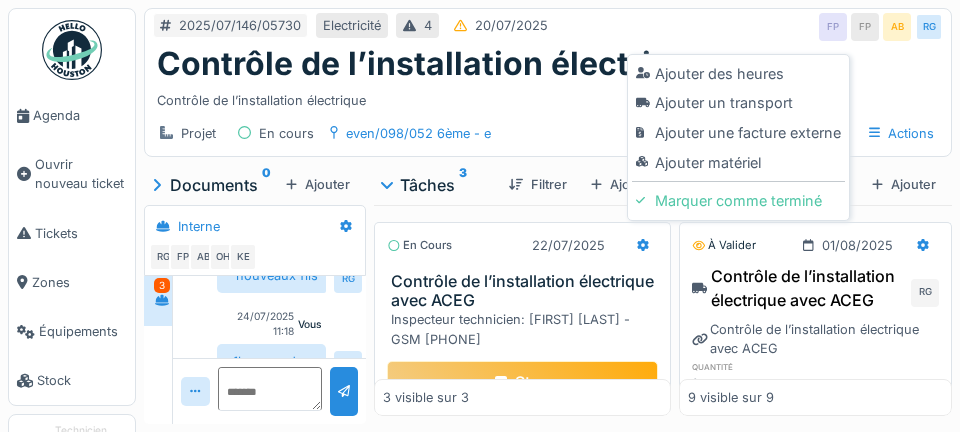 click on "Ajouter matériel" at bounding box center [738, 163] 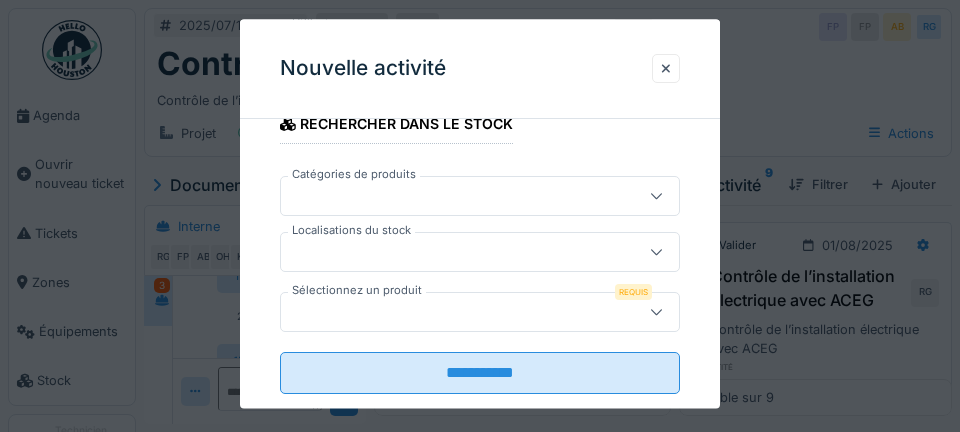 scroll, scrollTop: 428, scrollLeft: 0, axis: vertical 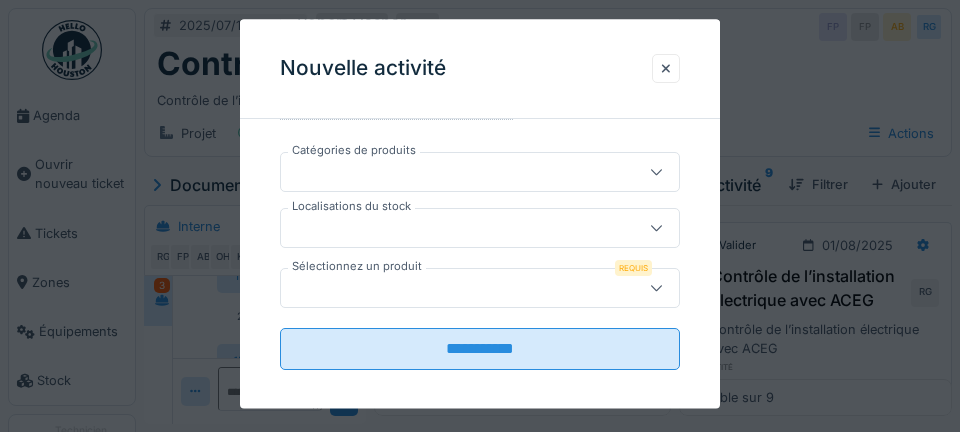 click at bounding box center [460, 228] 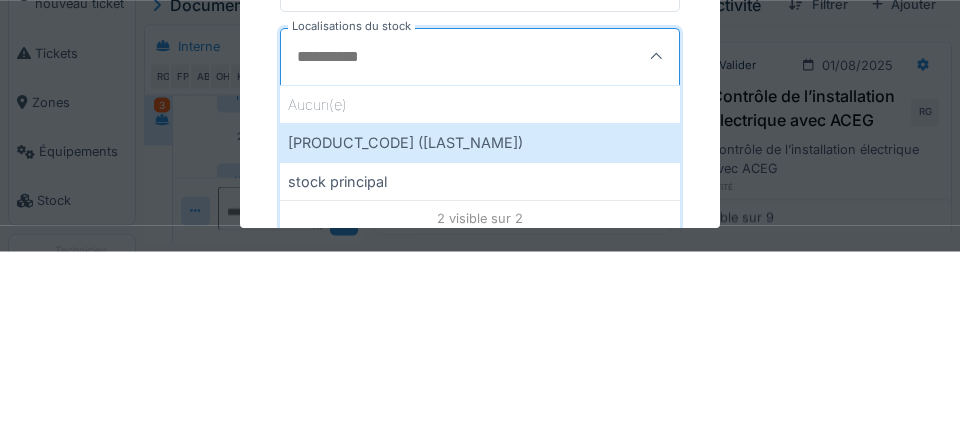 scroll, scrollTop: 462, scrollLeft: 0, axis: vertical 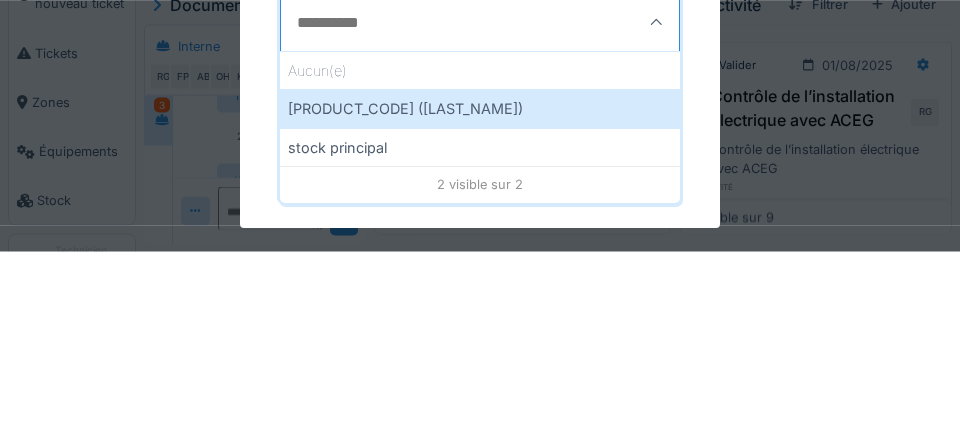 click on "[PRODUCT_CODE] ([LAST_NAME])" at bounding box center [480, 289] 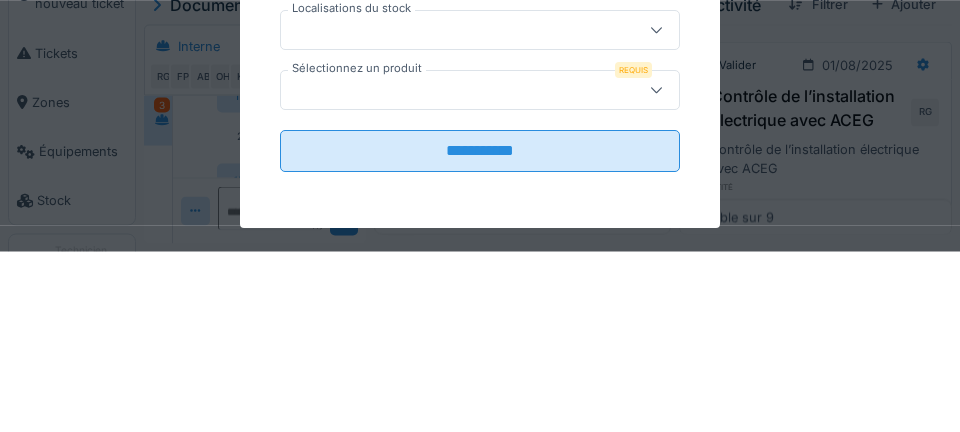 type on "***" 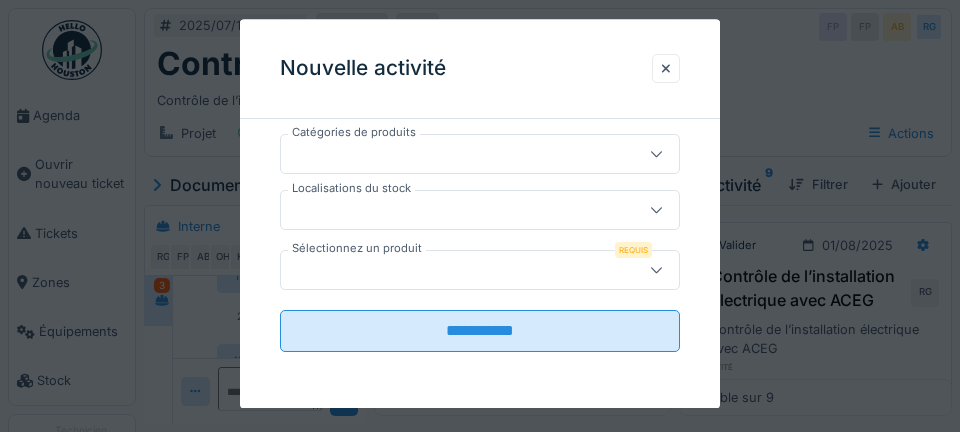 scroll, scrollTop: 447, scrollLeft: 0, axis: vertical 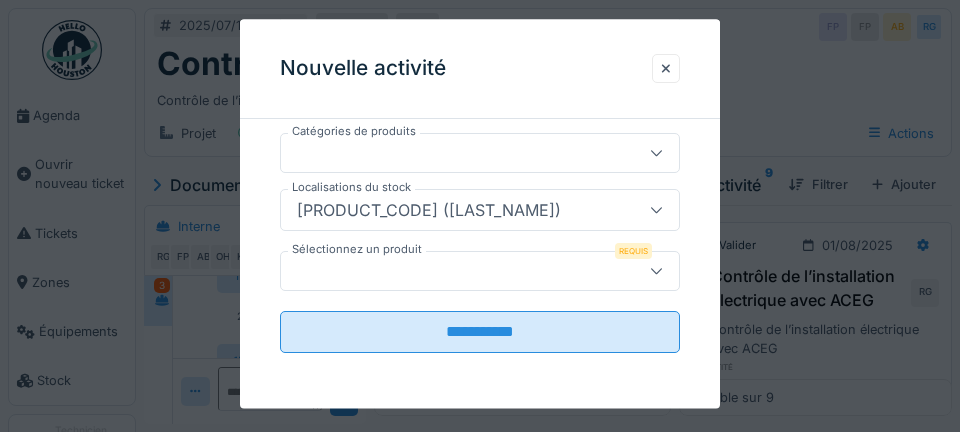 click at bounding box center (460, 271) 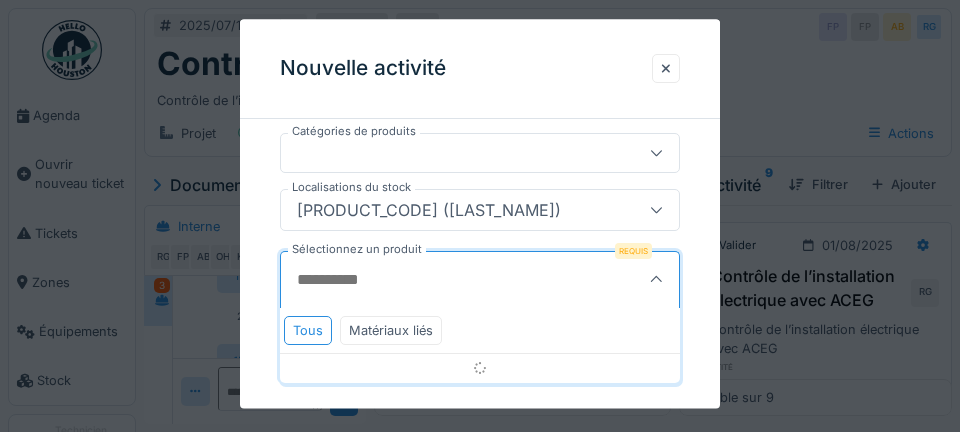 scroll, scrollTop: 462, scrollLeft: 0, axis: vertical 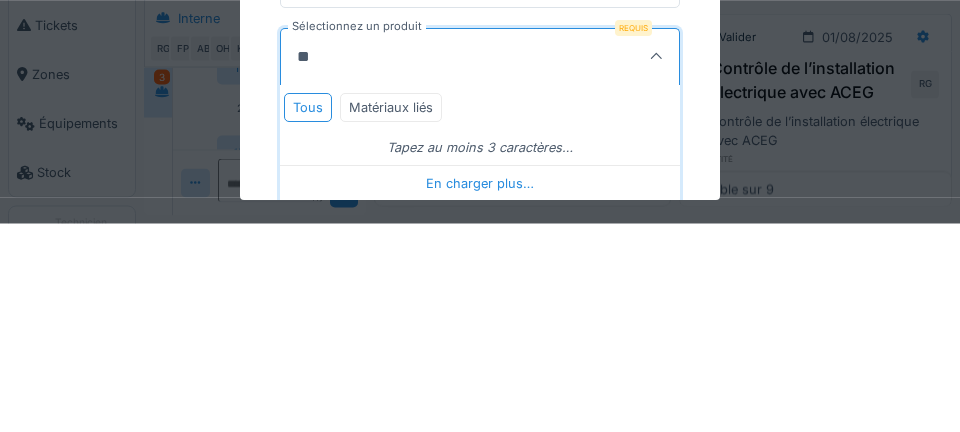 type on "***" 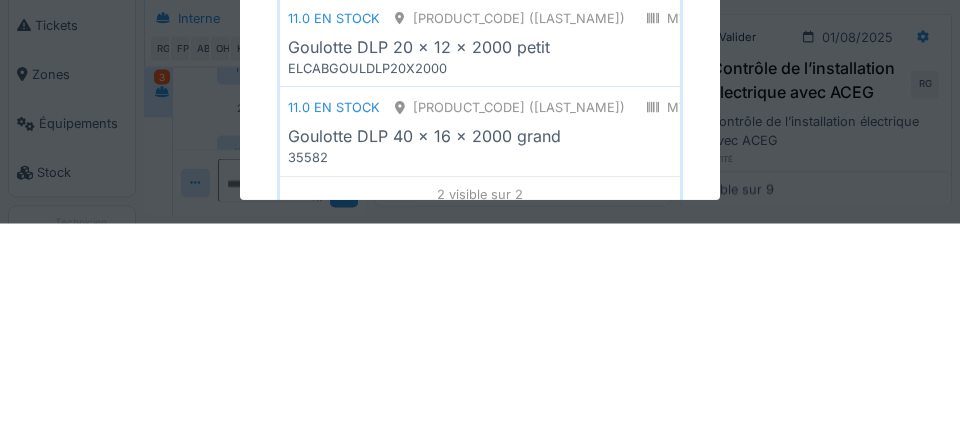 scroll, scrollTop: 607, scrollLeft: 0, axis: vertical 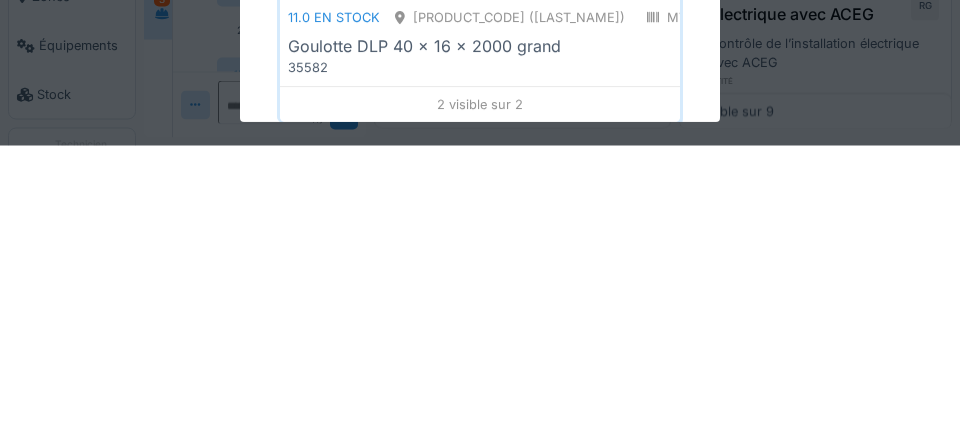 click on "35582" at bounding box center (480, 354) 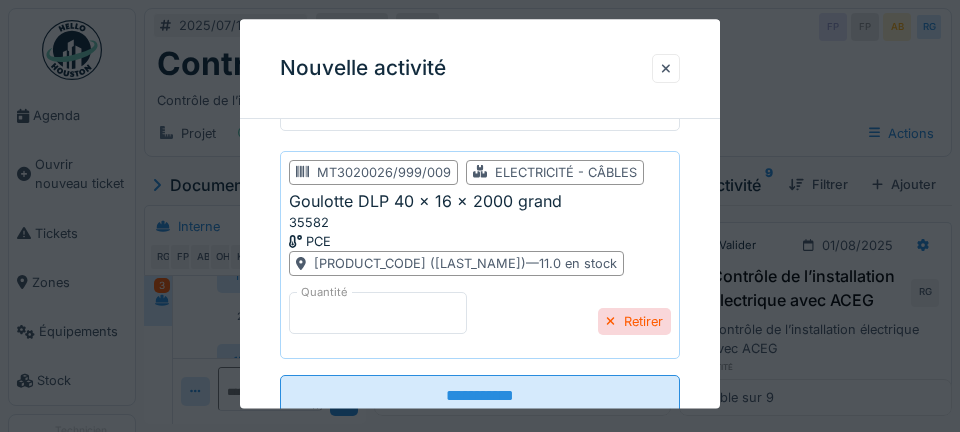 click on "*" at bounding box center [378, 314] 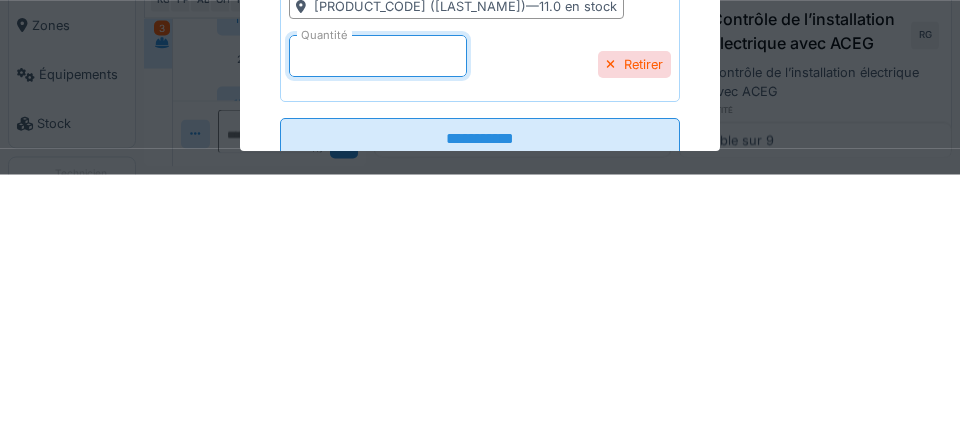 type on "*" 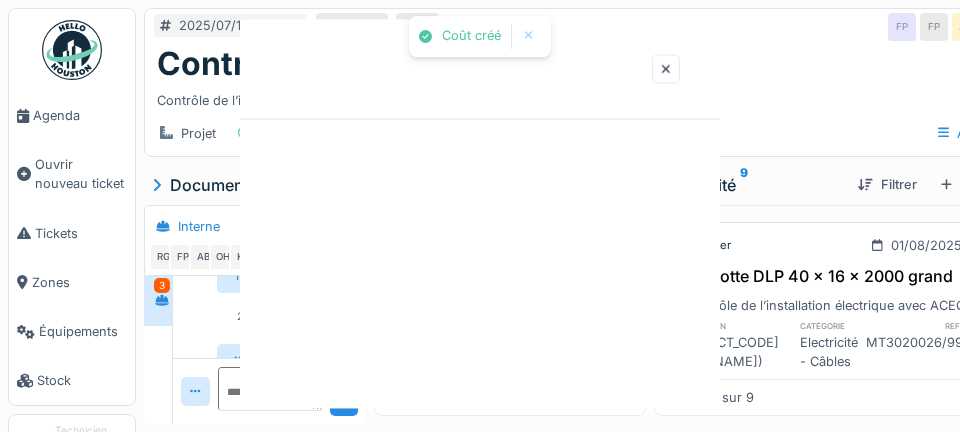 scroll, scrollTop: 0, scrollLeft: 0, axis: both 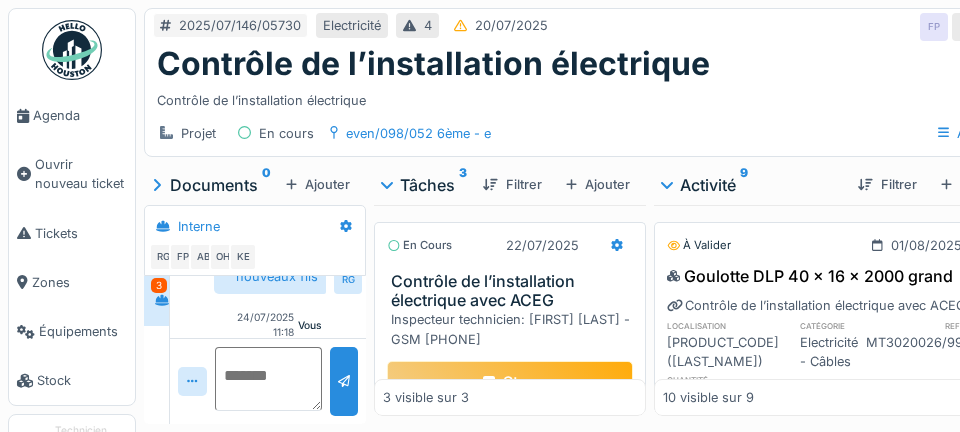 click at bounding box center (268, 379) 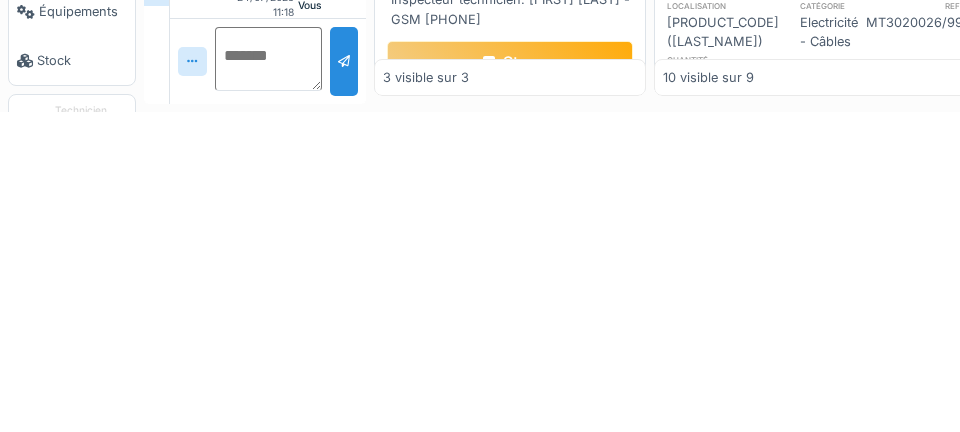 scroll, scrollTop: 96, scrollLeft: 0, axis: vertical 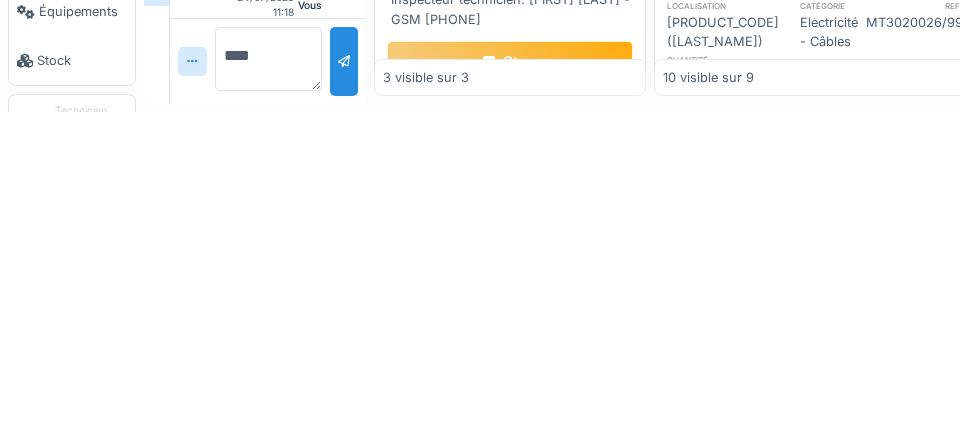 type on "*****" 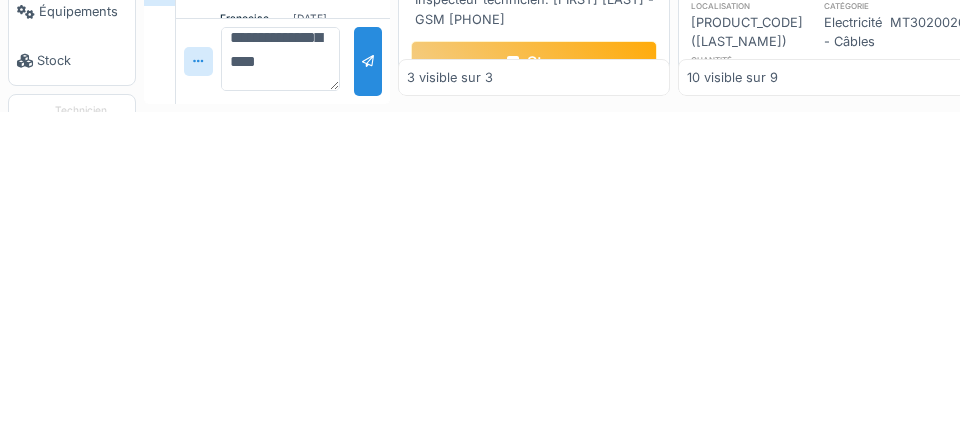 scroll, scrollTop: 167, scrollLeft: 0, axis: vertical 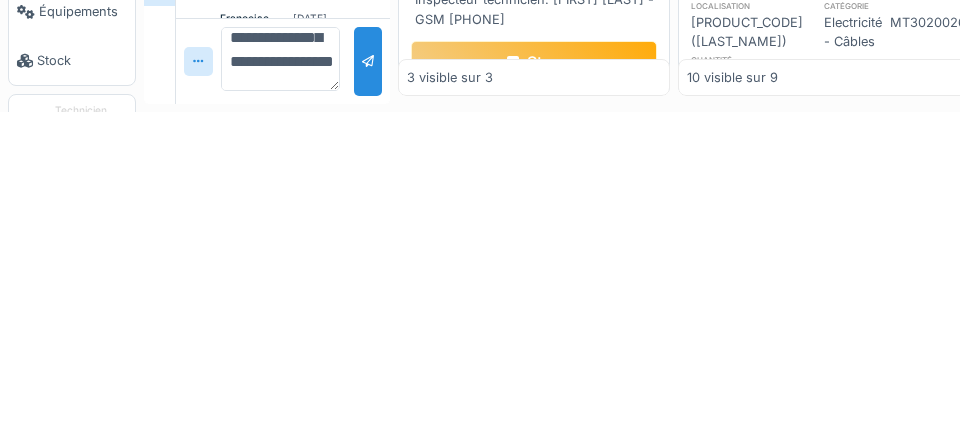 click on "**********" at bounding box center [280, 379] 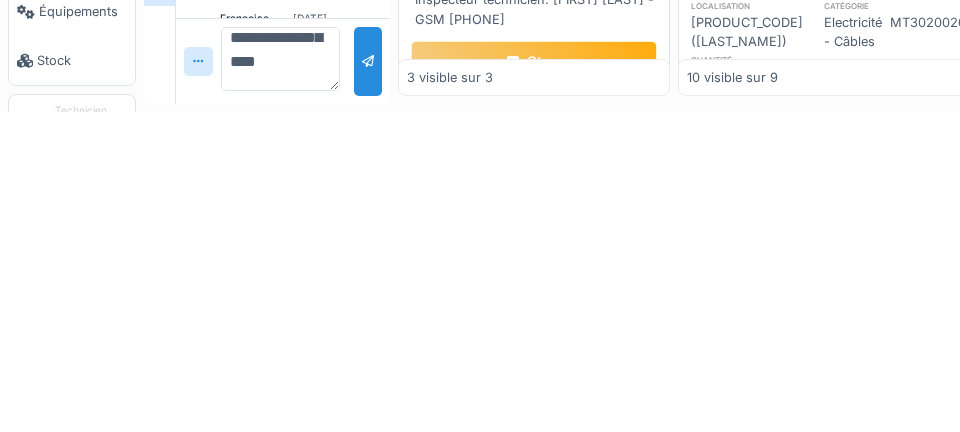 click on "**********" at bounding box center [280, 379] 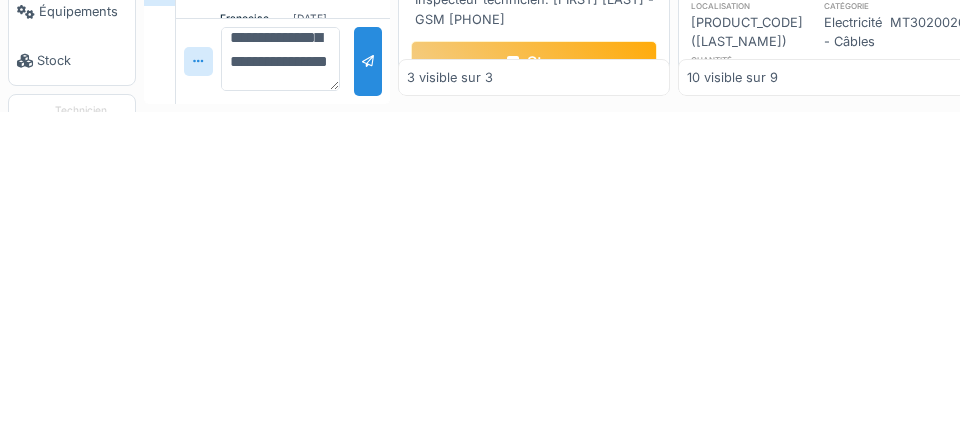 scroll, scrollTop: 186, scrollLeft: 0, axis: vertical 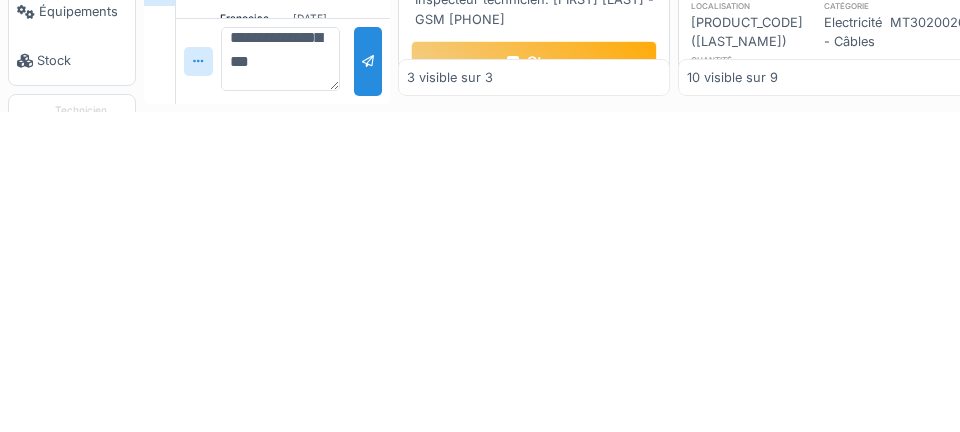 type on "**********" 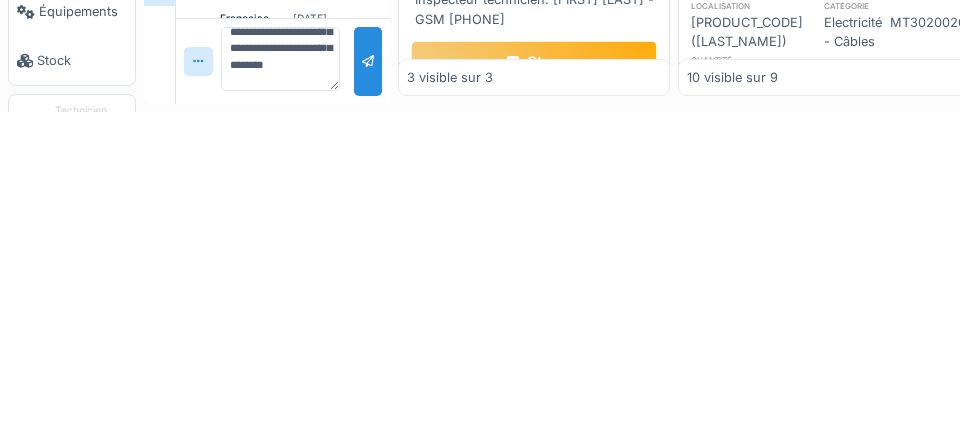 click at bounding box center (368, 381) 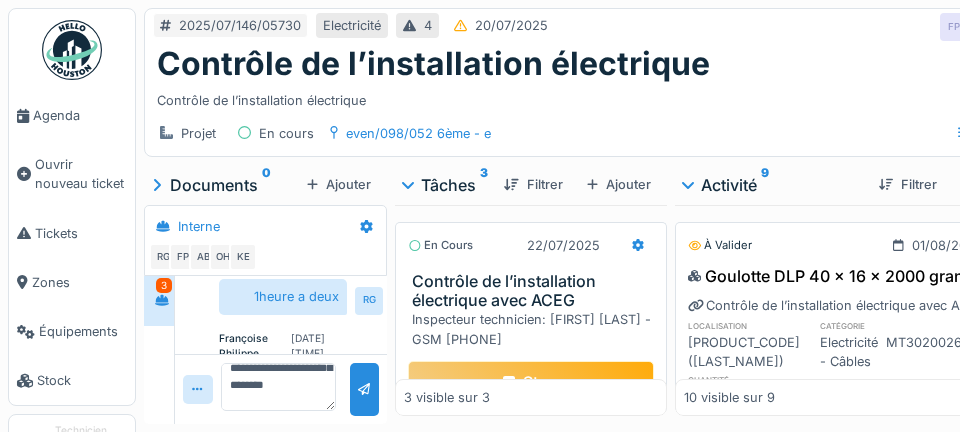 scroll, scrollTop: 0, scrollLeft: 0, axis: both 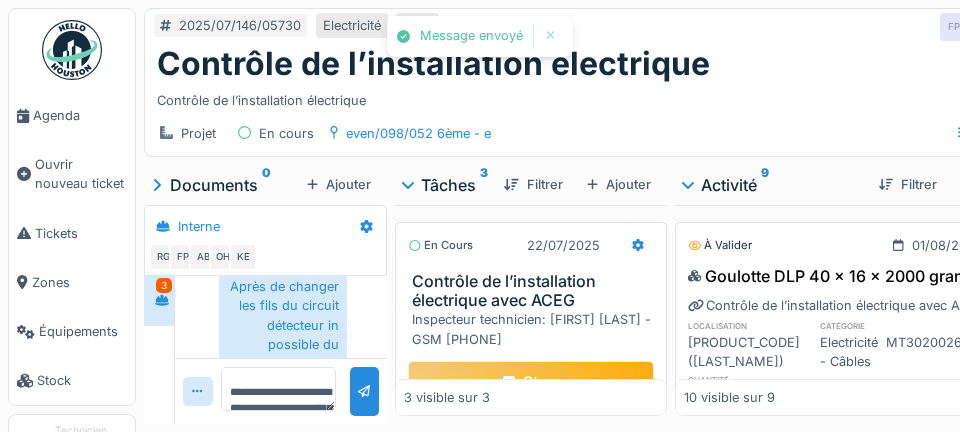 click on "Marquer comme terminé" at bounding box center (562, 424) 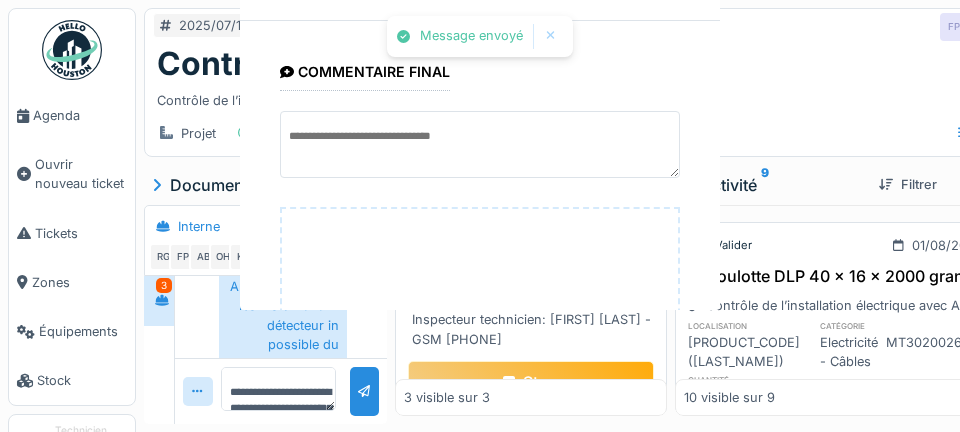 click on "**********" at bounding box center (480, 317) 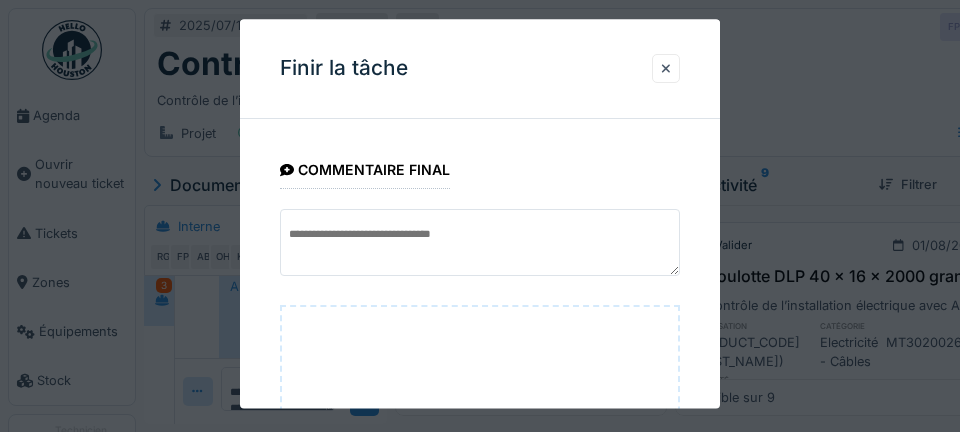 click at bounding box center (666, 68) 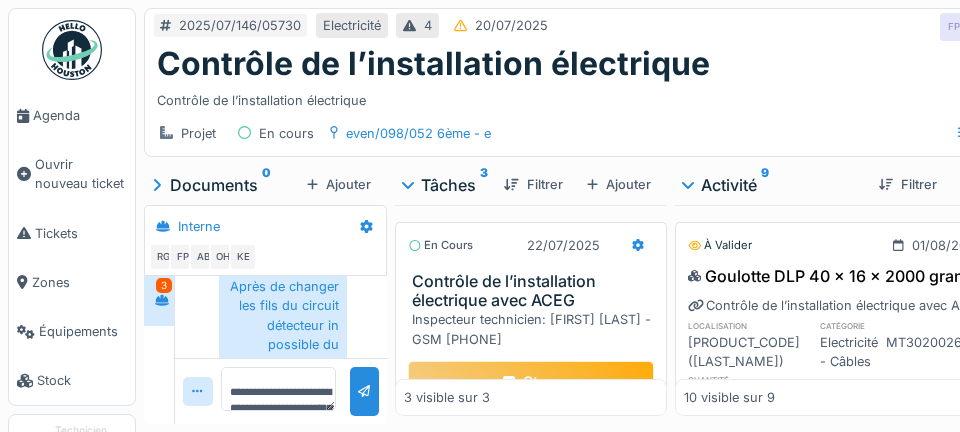 click on "Ajouter" at bounding box center [339, 184] 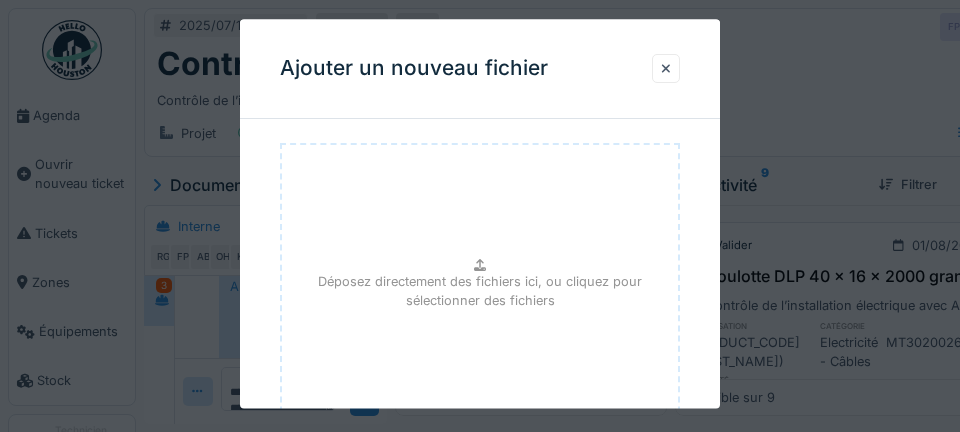 click on "Déposez directement des fichiers ici, ou cliquez pour sélectionner des fichiers" at bounding box center (480, 292) 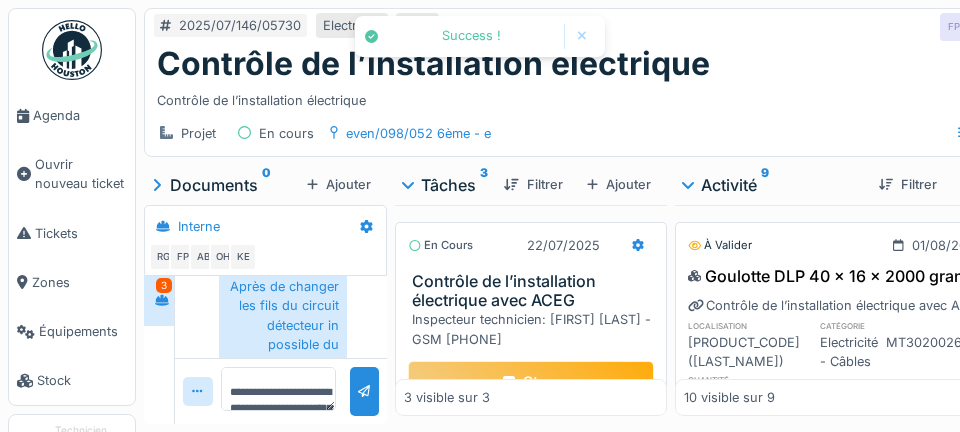 click on "Stop" at bounding box center (531, 382) 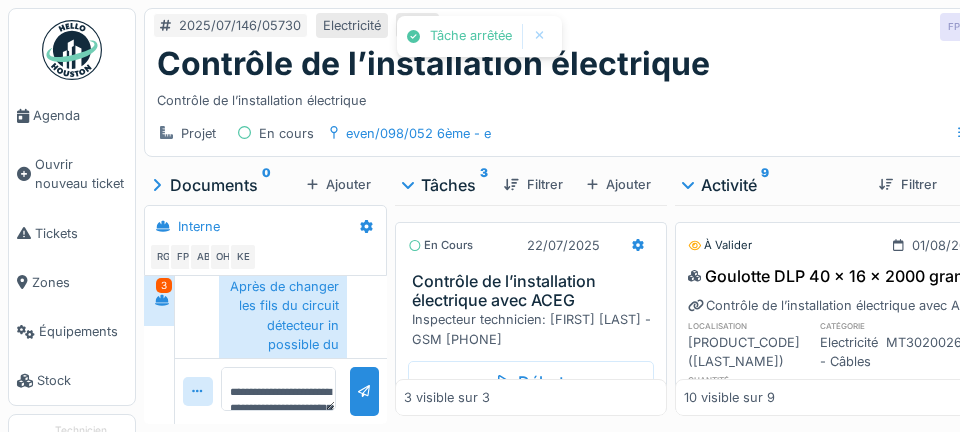 click on "Marquer comme terminé" at bounding box center [562, 424] 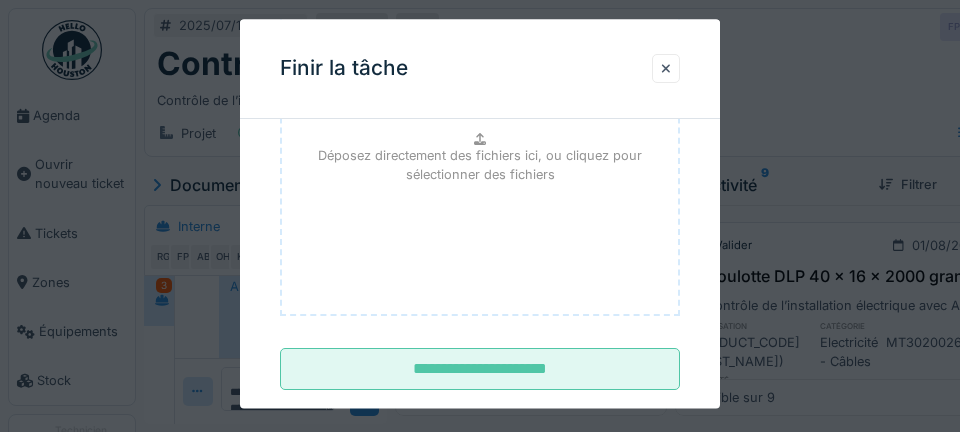 scroll, scrollTop: 328, scrollLeft: 0, axis: vertical 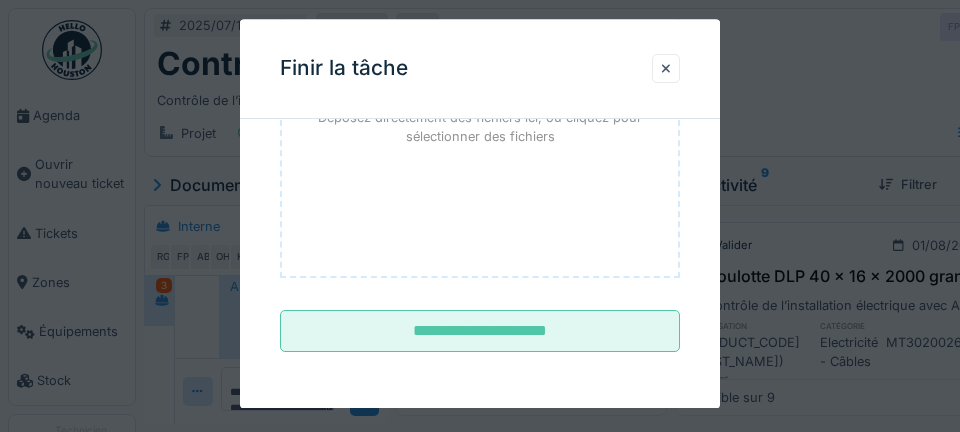 click on "**********" at bounding box center [480, 332] 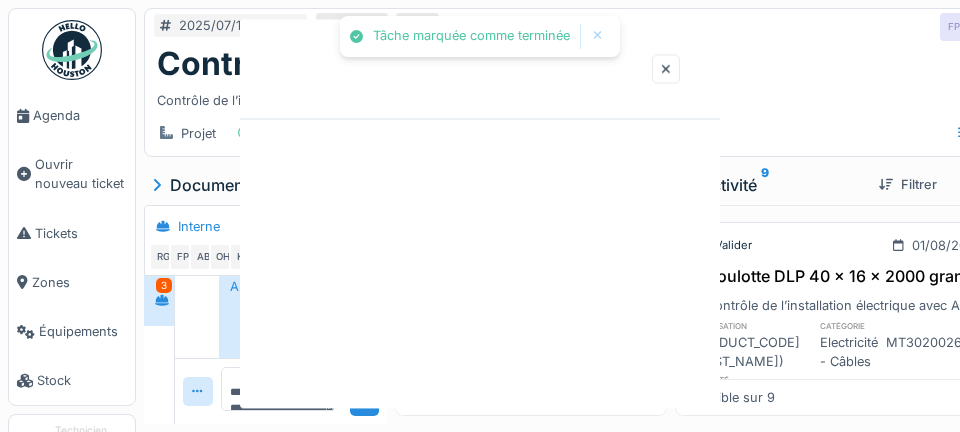 scroll, scrollTop: 0, scrollLeft: 0, axis: both 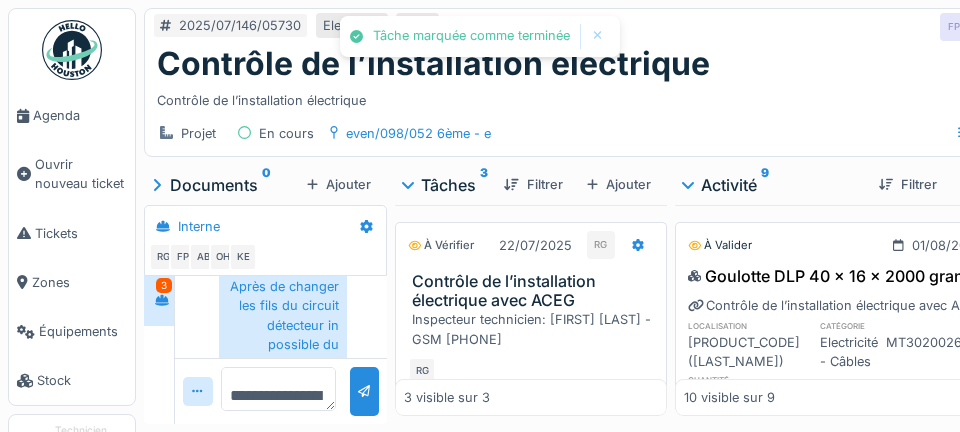 click on "**********" at bounding box center [279, 389] 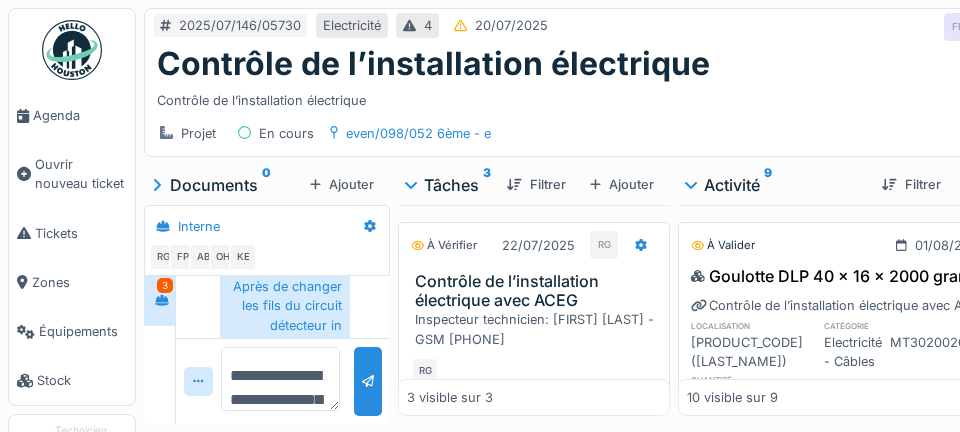 scroll, scrollTop: 786, scrollLeft: 0, axis: vertical 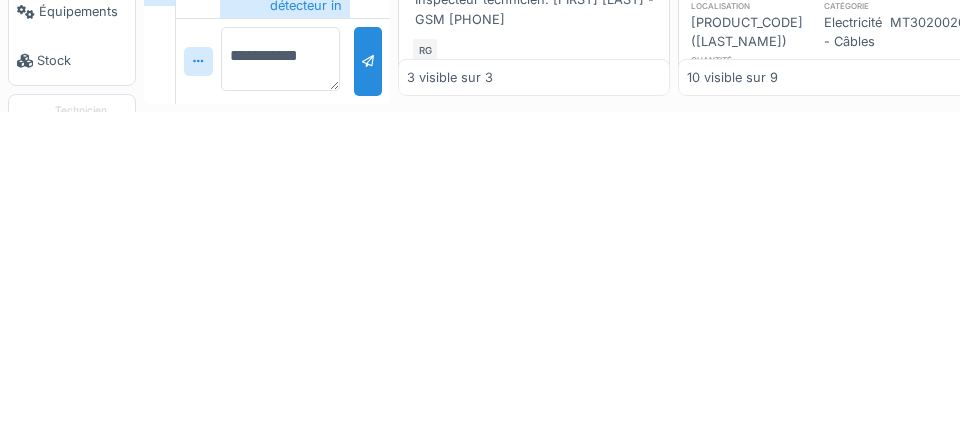 type on "**********" 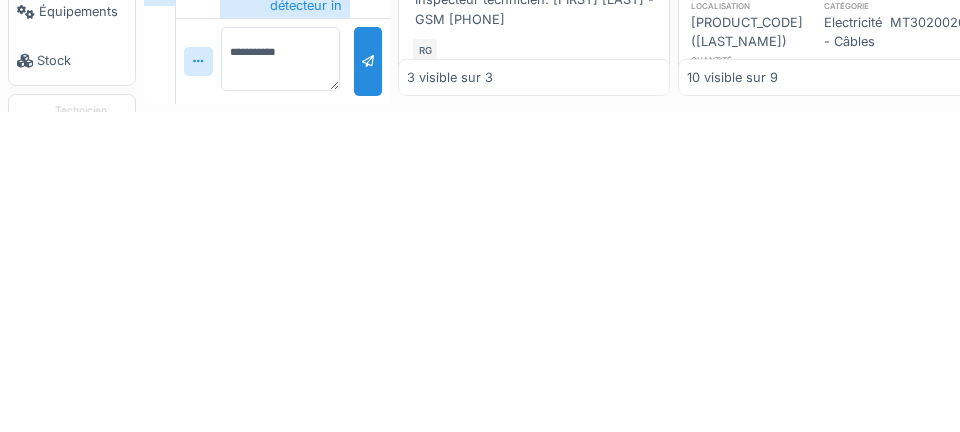 click at bounding box center (368, 381) 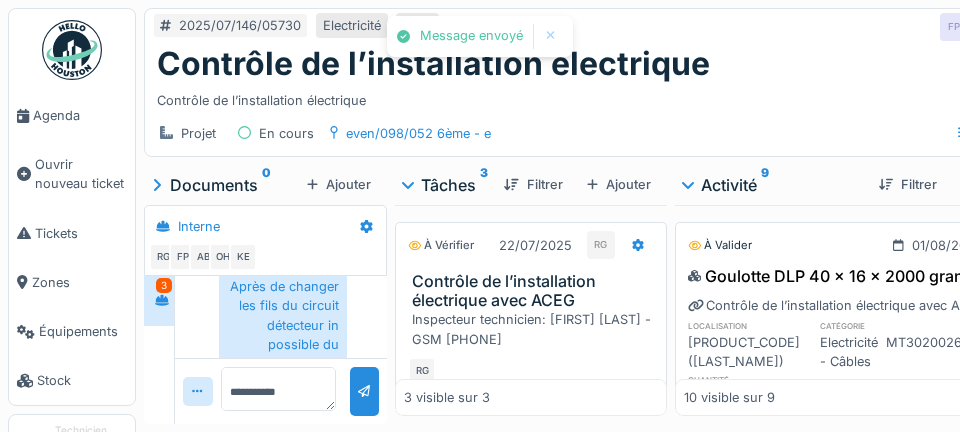 scroll, scrollTop: 857, scrollLeft: 0, axis: vertical 